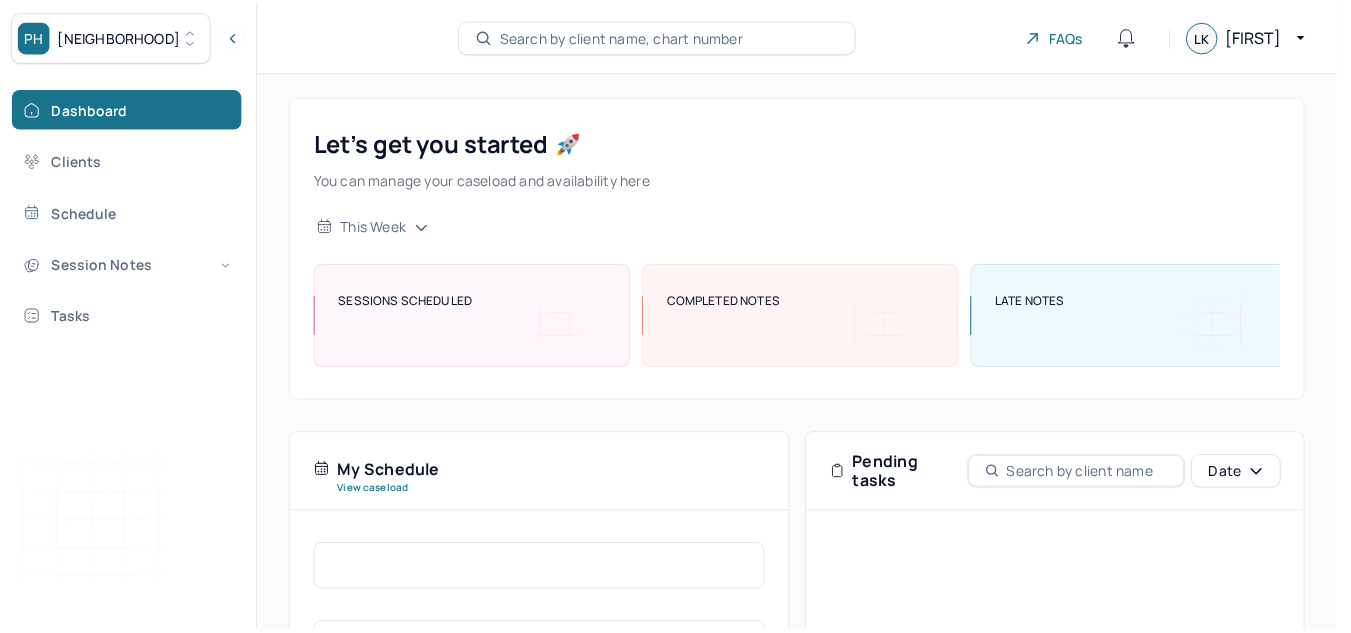 scroll, scrollTop: 0, scrollLeft: 0, axis: both 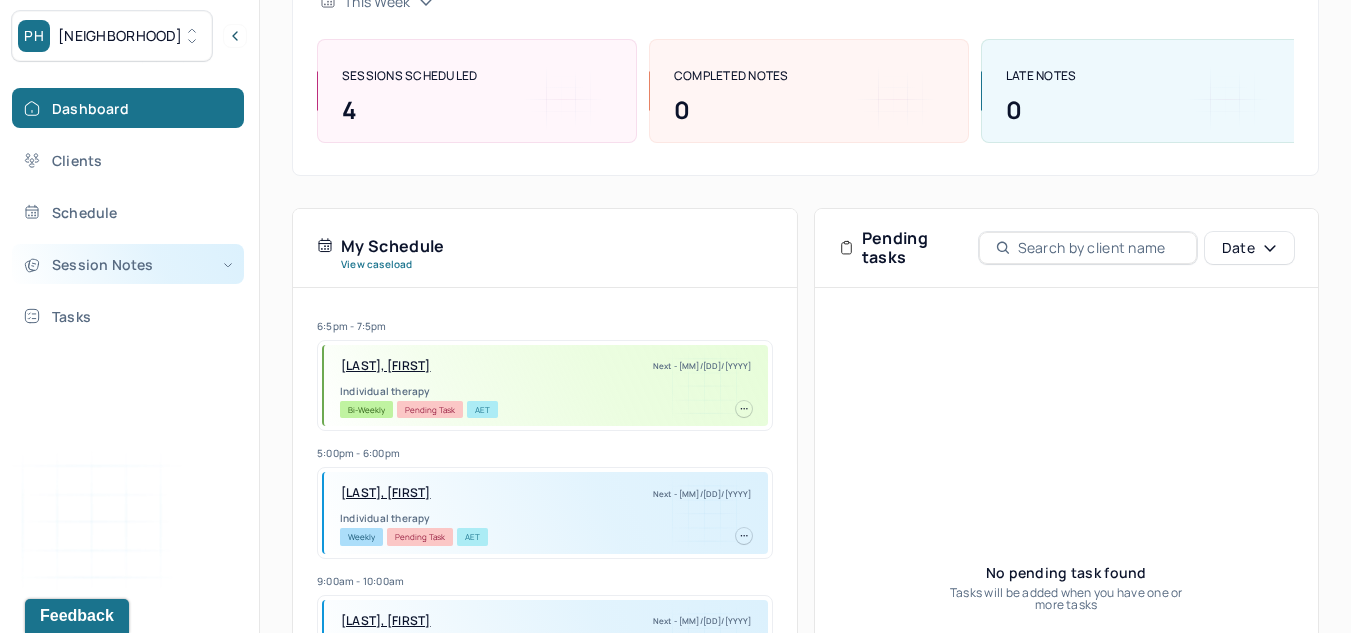 click on "Session Notes" at bounding box center [128, 264] 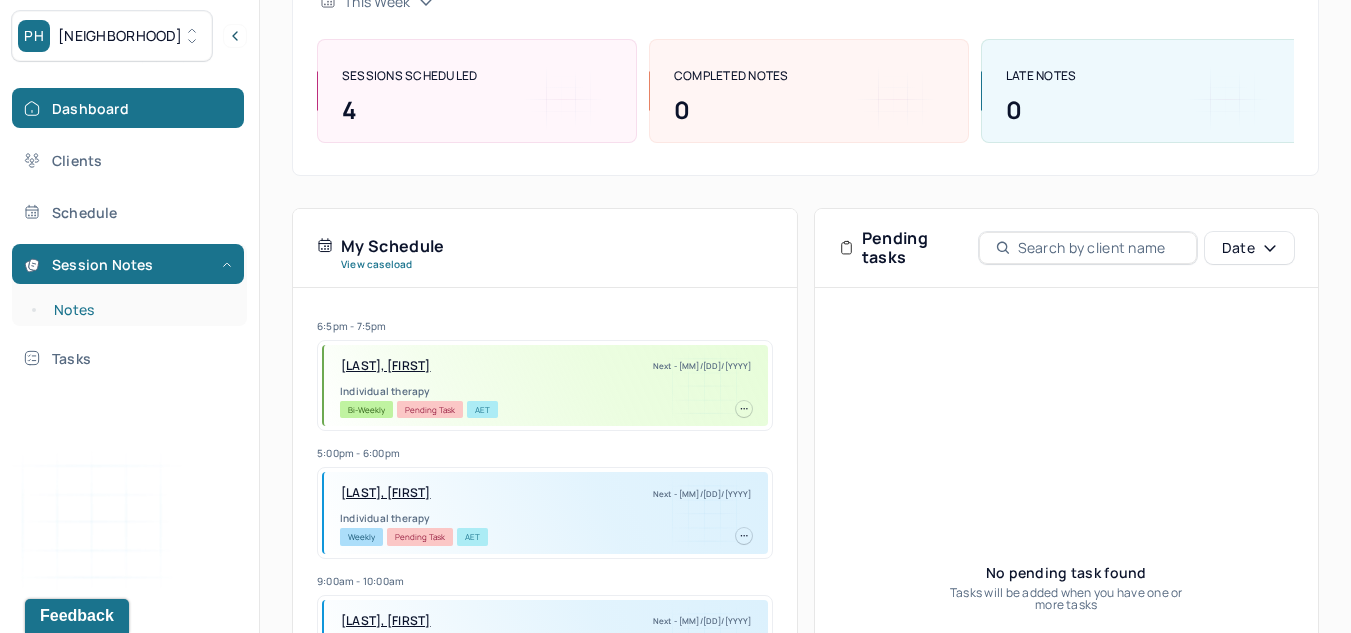 click on "Notes" at bounding box center [139, 310] 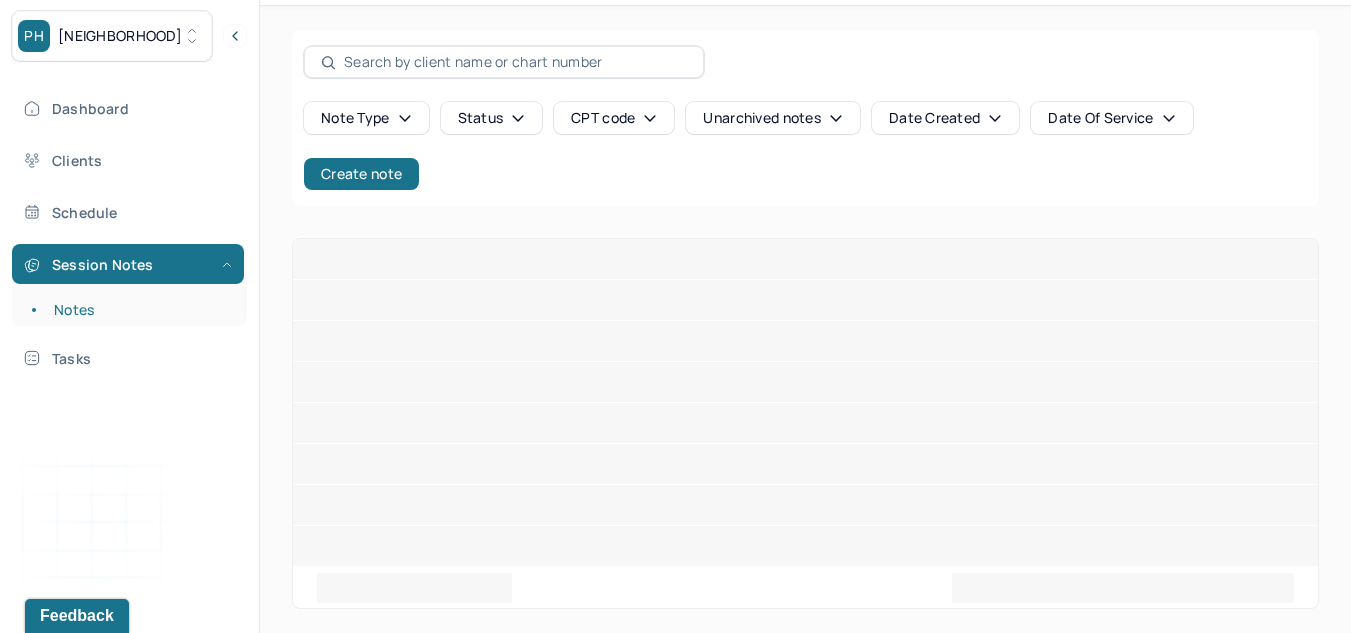 scroll, scrollTop: 5, scrollLeft: 0, axis: vertical 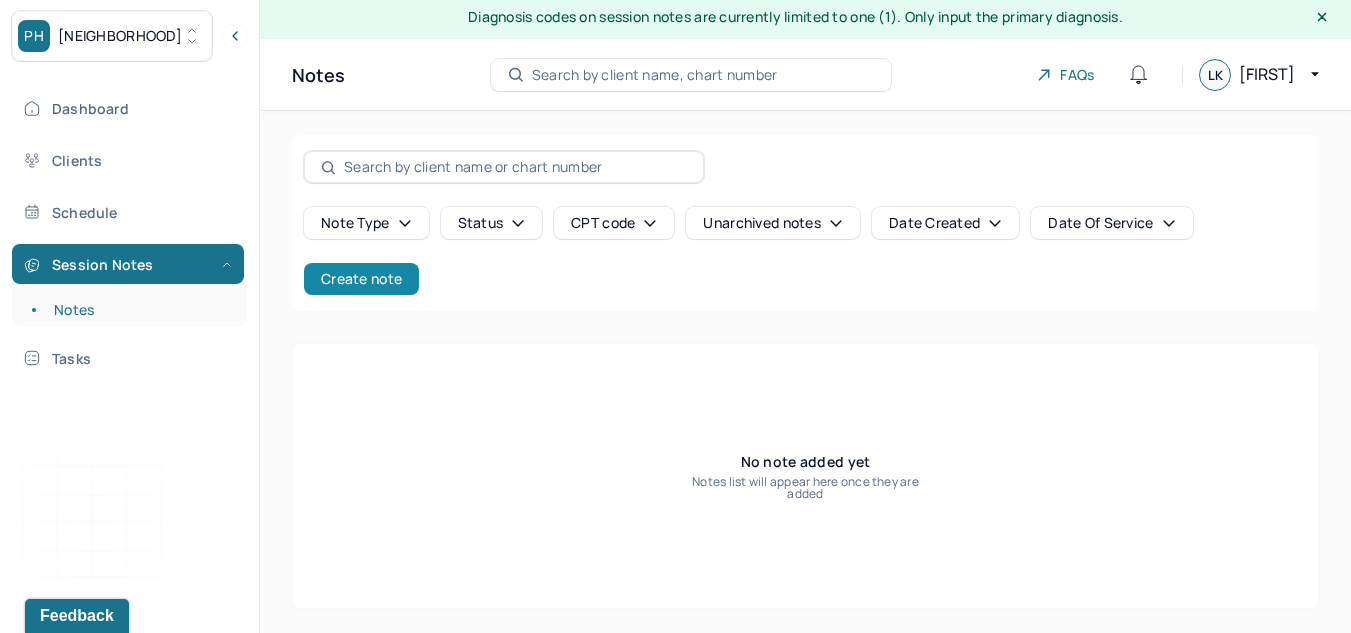 click on "Create note" at bounding box center [361, 279] 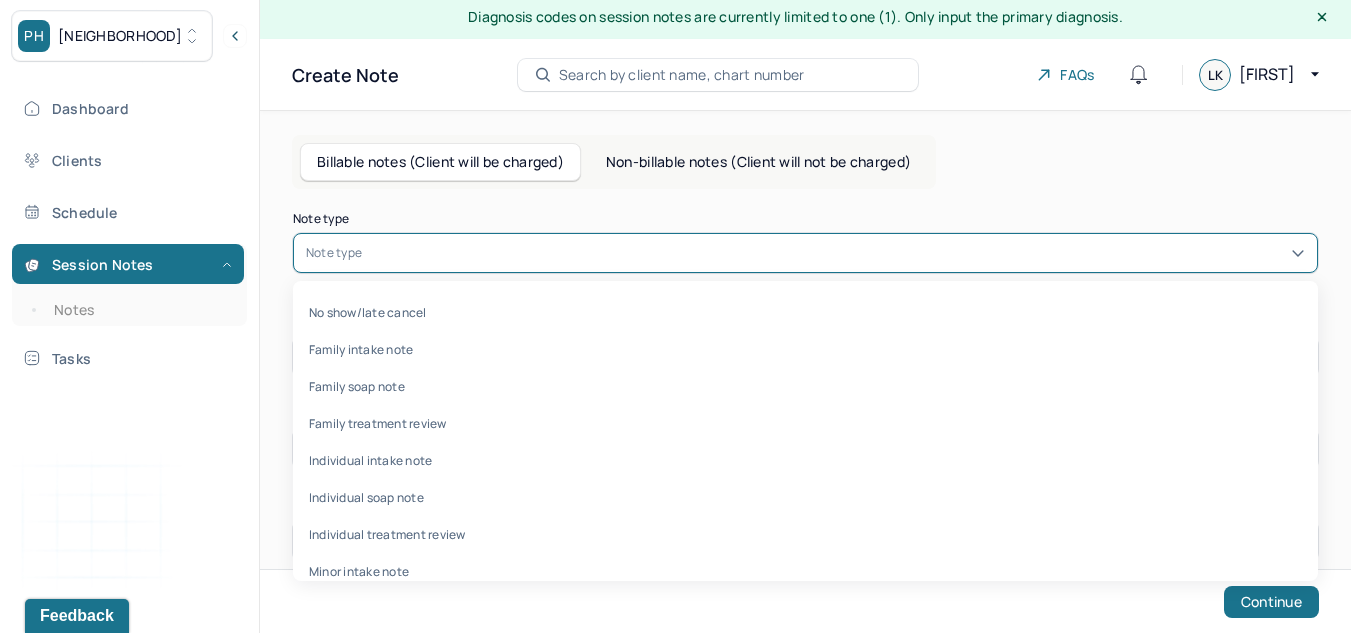 click at bounding box center [835, 253] 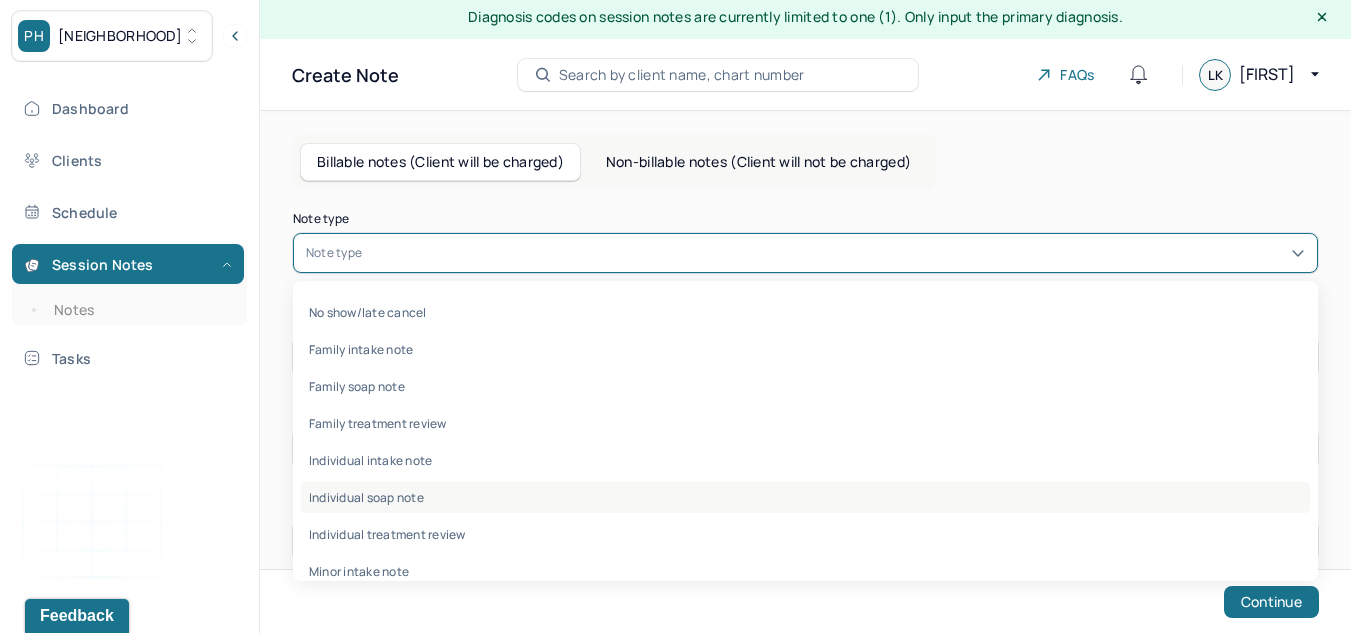 click on "Individual soap note" at bounding box center (805, 497) 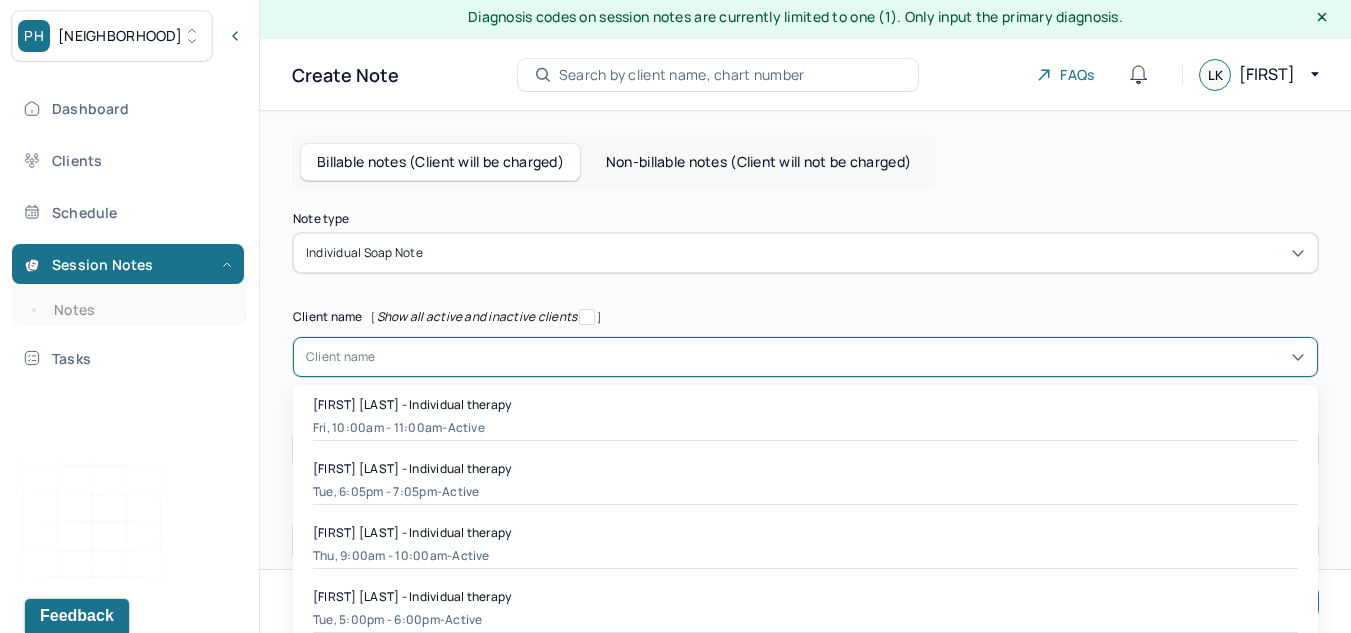 click on "8 results available. Use Up and Down to choose options, press Enter to select the currently focused option, press Escape to exit the menu, press Tab to select the option and exit the menu. Client name [FIRST] [LAST] - Individual therapy Fri, 10:00am - 11:00am  -  active Amanda Schaller - Individual therapy Tue, 6:05pm - 7:05pm  -  active Emeline Shepard - Individual therapy Thu, 9:00am - 10:00am  -  active Jakhongir Abdullaev - Individual therapy Tue, 5:00pm - 6:00pm  -  active Jayden Ortega - Individual therapy Thu, 3:00pm - 4:00pm  -  Terminated Sharon Chen - Individual therapy Fri, 8:30am - 9:30am  -  active Sydney Adams - Individual therapy Mon, 9:00am - 10:00am  -  active William Cheng - Individual therapy Wed, 3:00pm - 4:00pm  -  active" at bounding box center [805, 357] 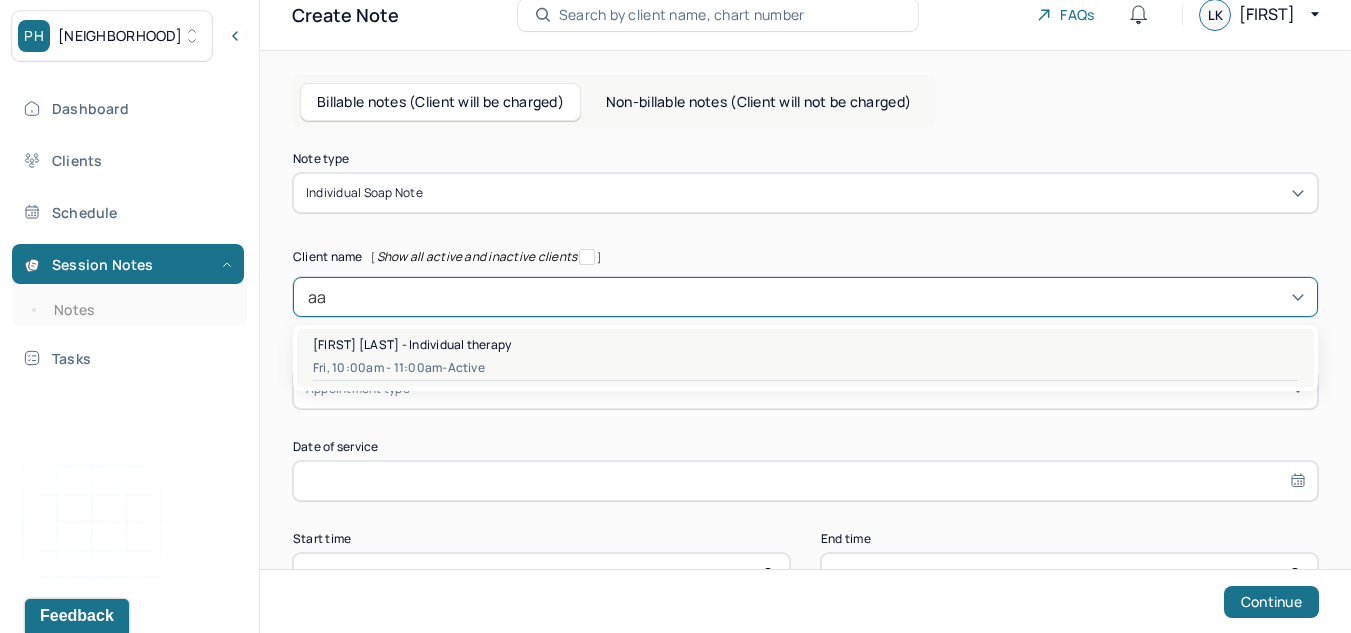 click on "[FIRST] [LAST] - Individual therapy" at bounding box center (412, 344) 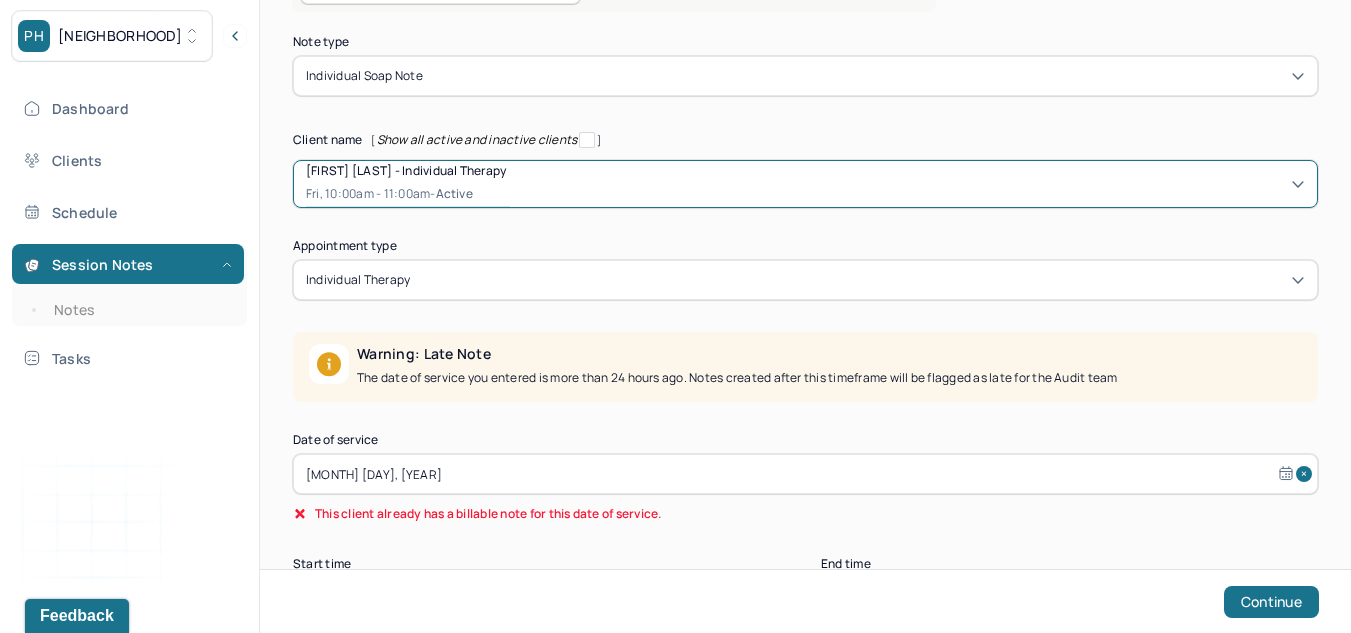 scroll, scrollTop: 183, scrollLeft: 0, axis: vertical 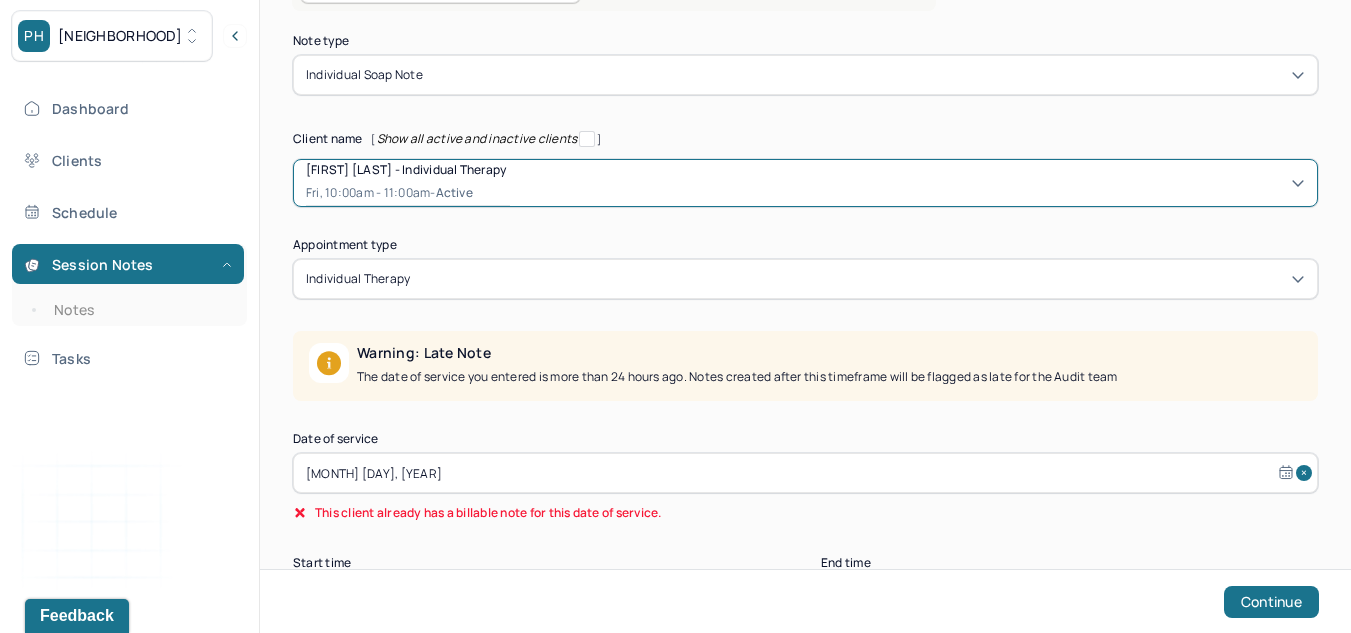 click on "[MONTH] [DAY], [YEAR]" at bounding box center (805, 473) 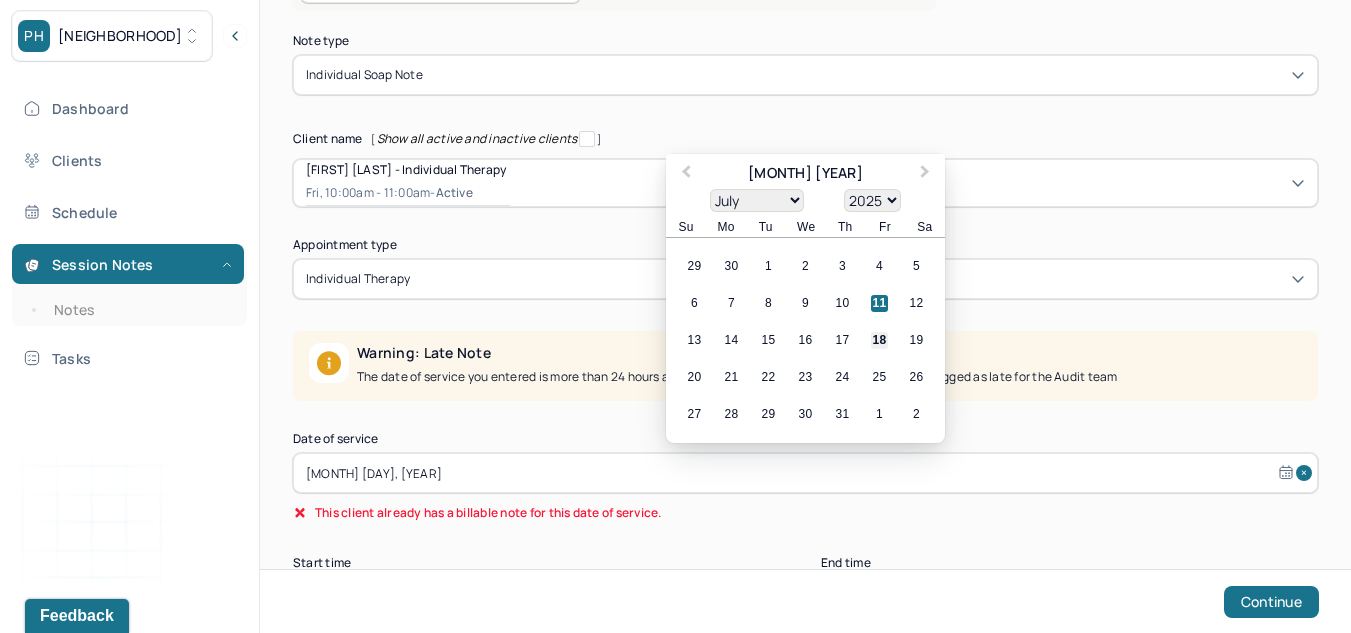 click on "18" at bounding box center (879, 340) 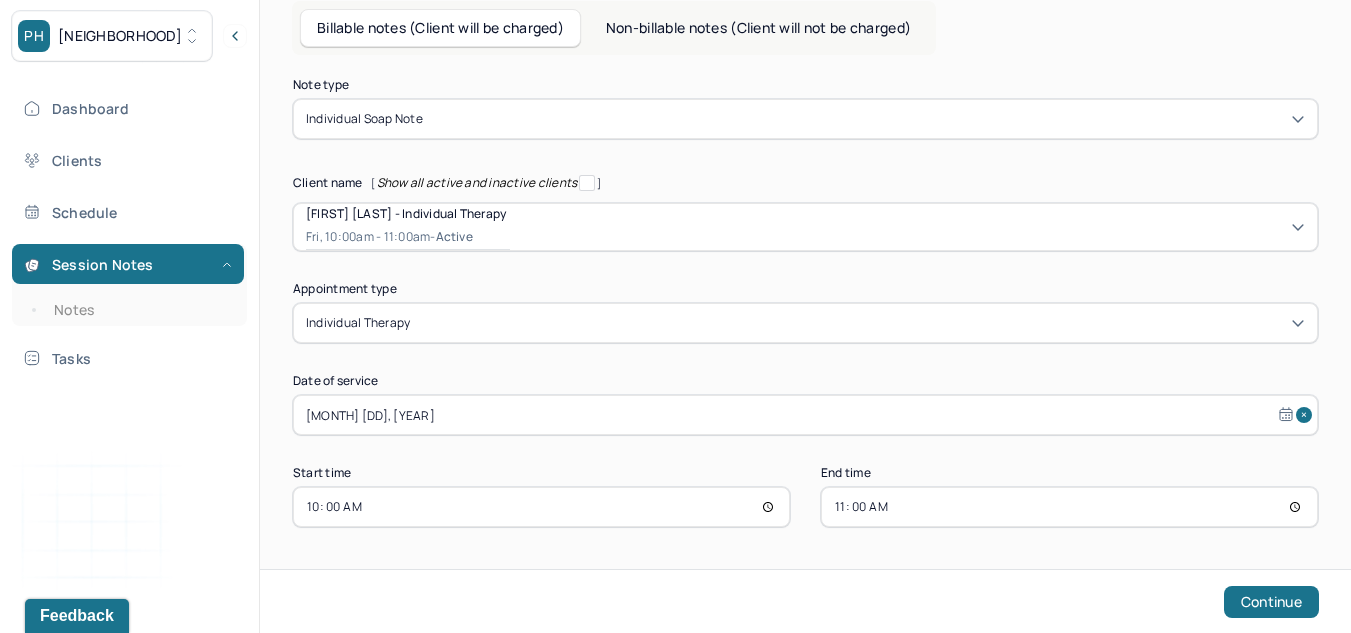 scroll, scrollTop: 138, scrollLeft: 0, axis: vertical 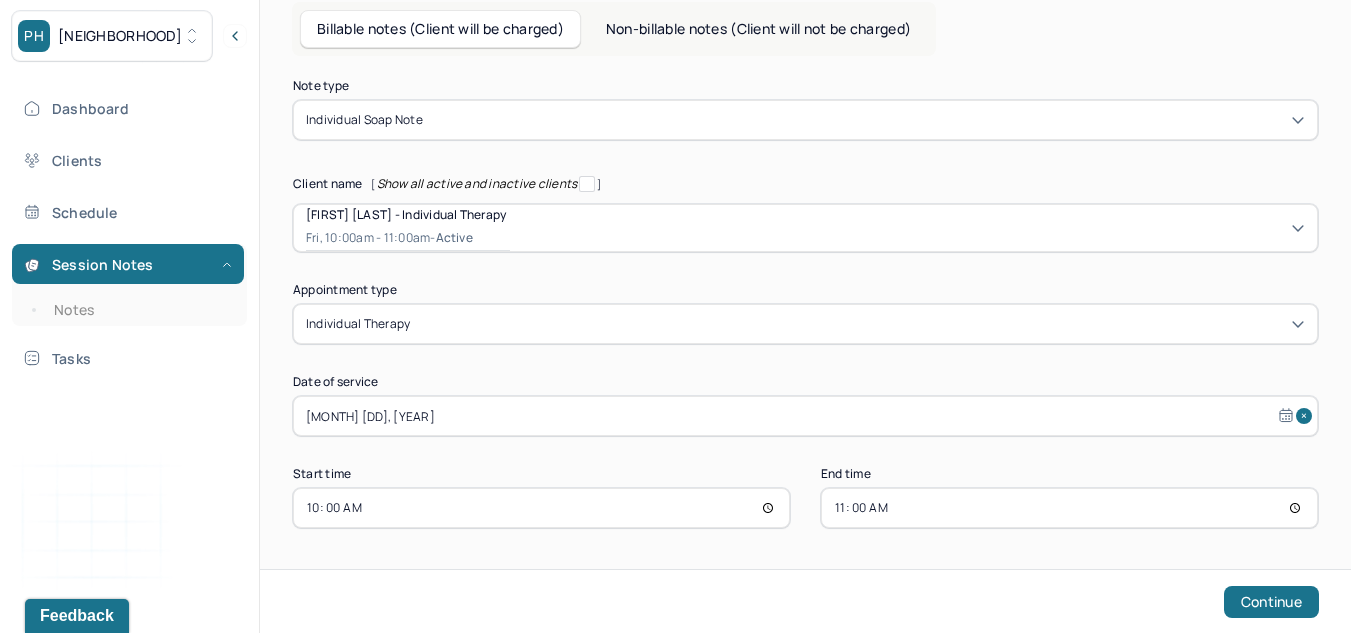 click on "[MONTH] [DD], [YEAR]" at bounding box center [805, 416] 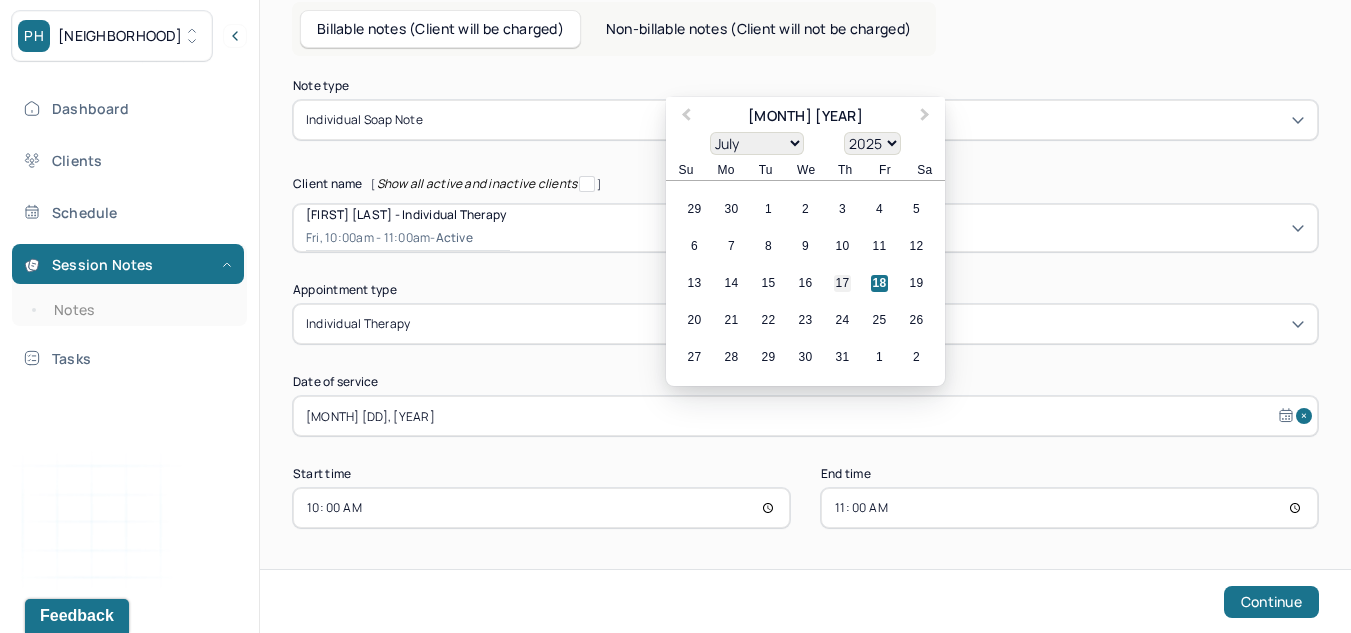 click on "17" at bounding box center (842, 283) 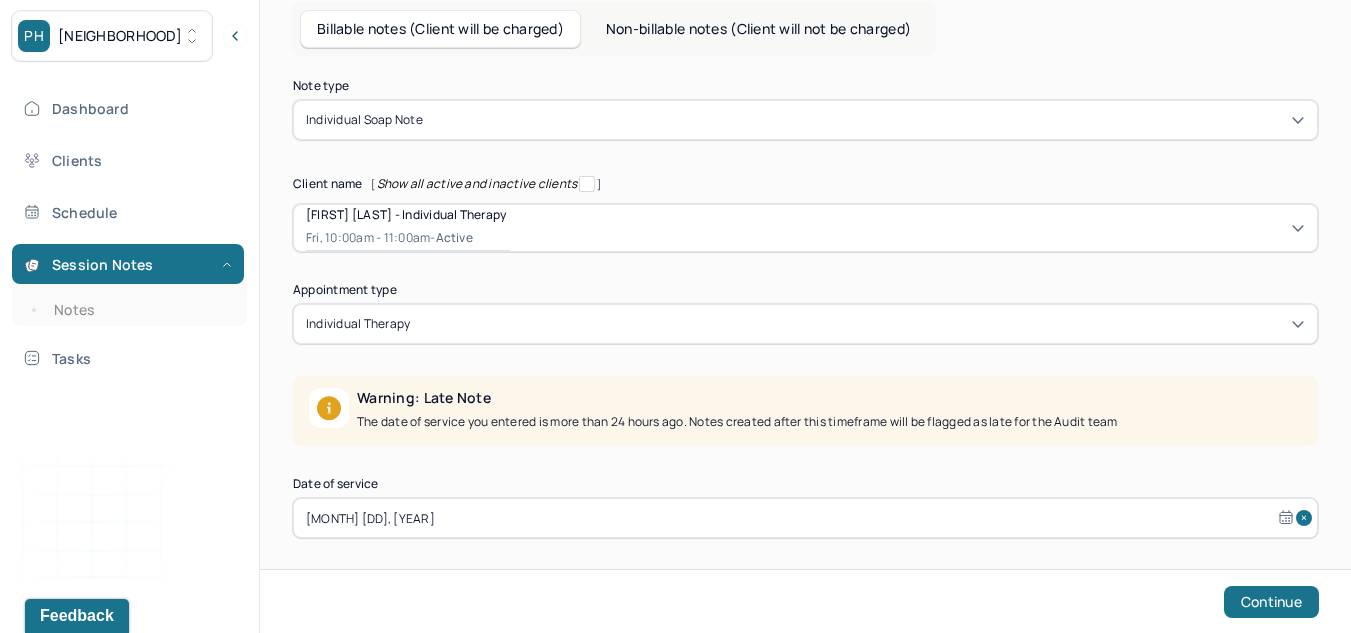 scroll, scrollTop: 241, scrollLeft: 0, axis: vertical 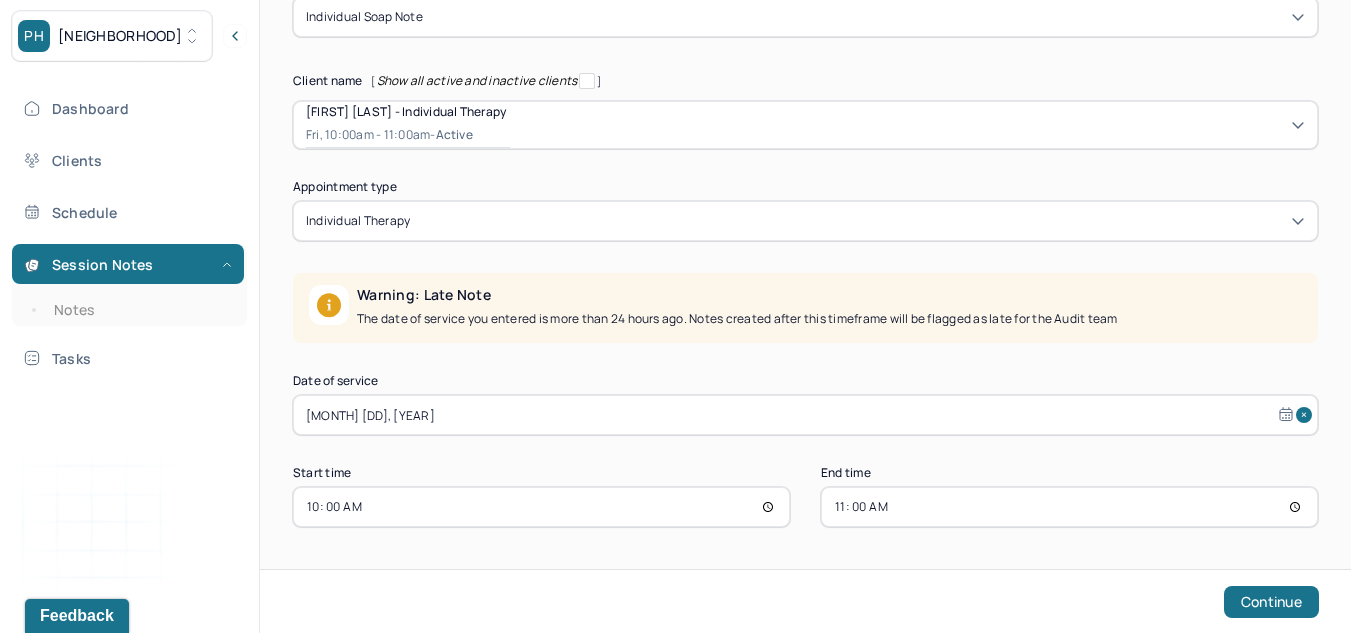 click on "10:00" at bounding box center [541, 507] 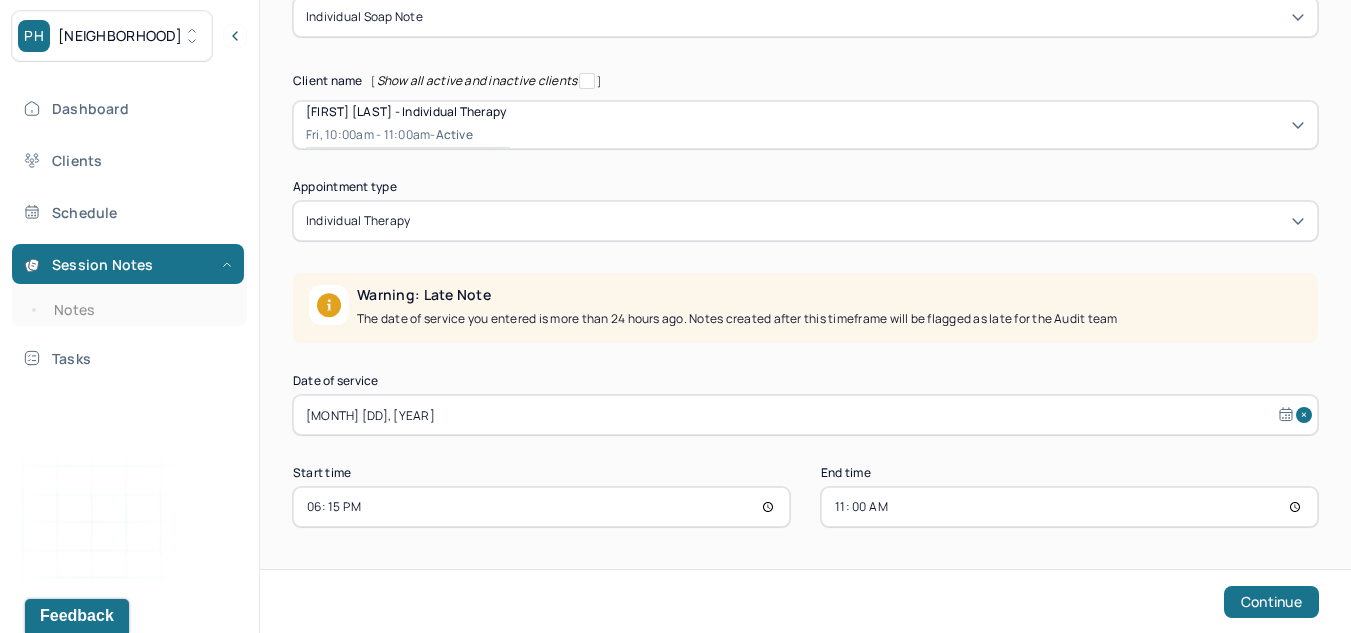 type on "18:15" 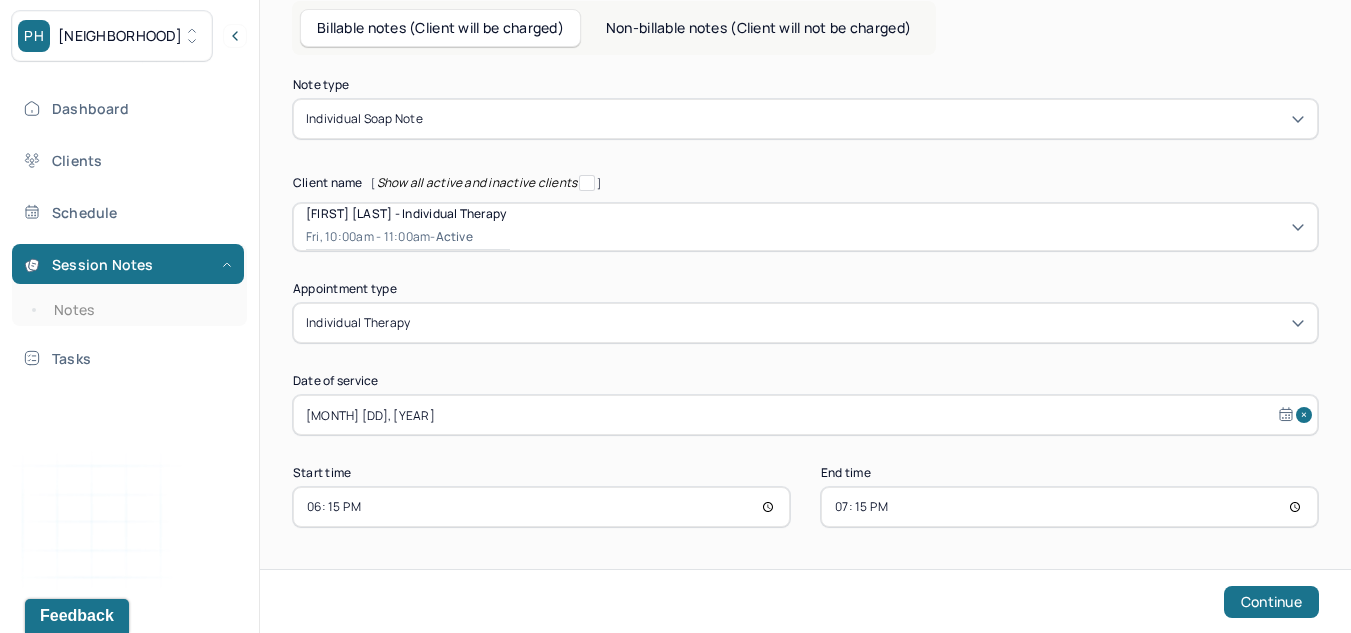 scroll, scrollTop: 139, scrollLeft: 0, axis: vertical 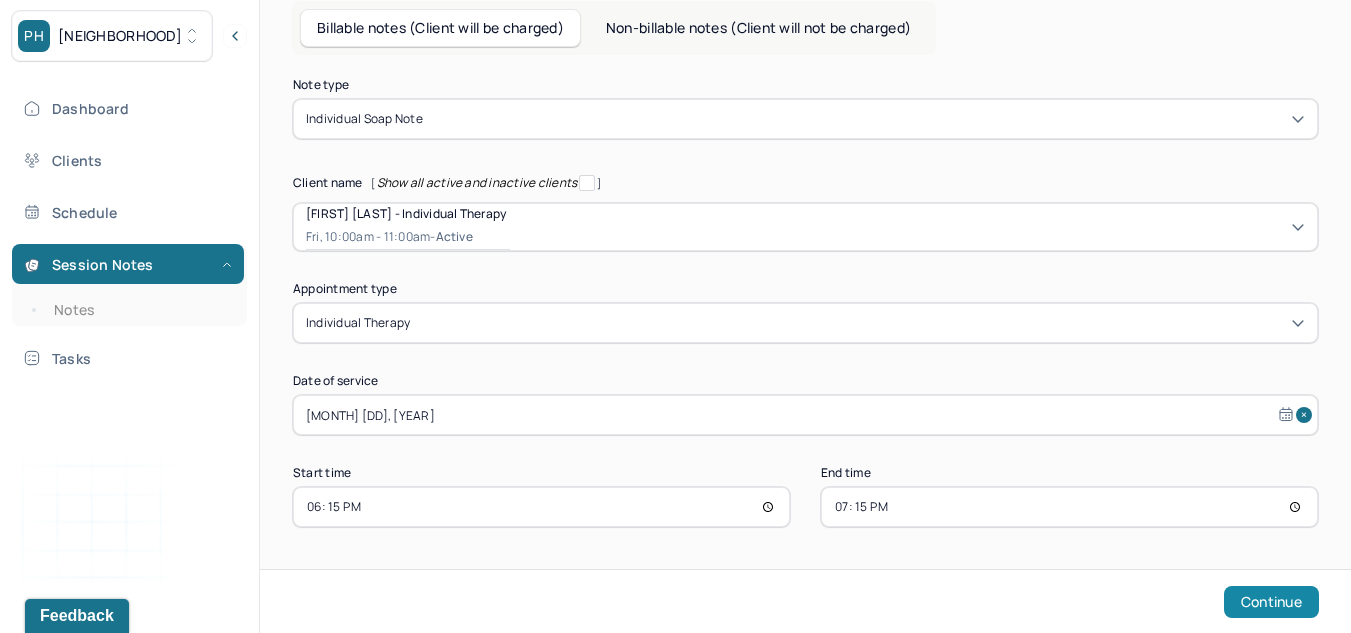 click on "Continue" at bounding box center (1271, 602) 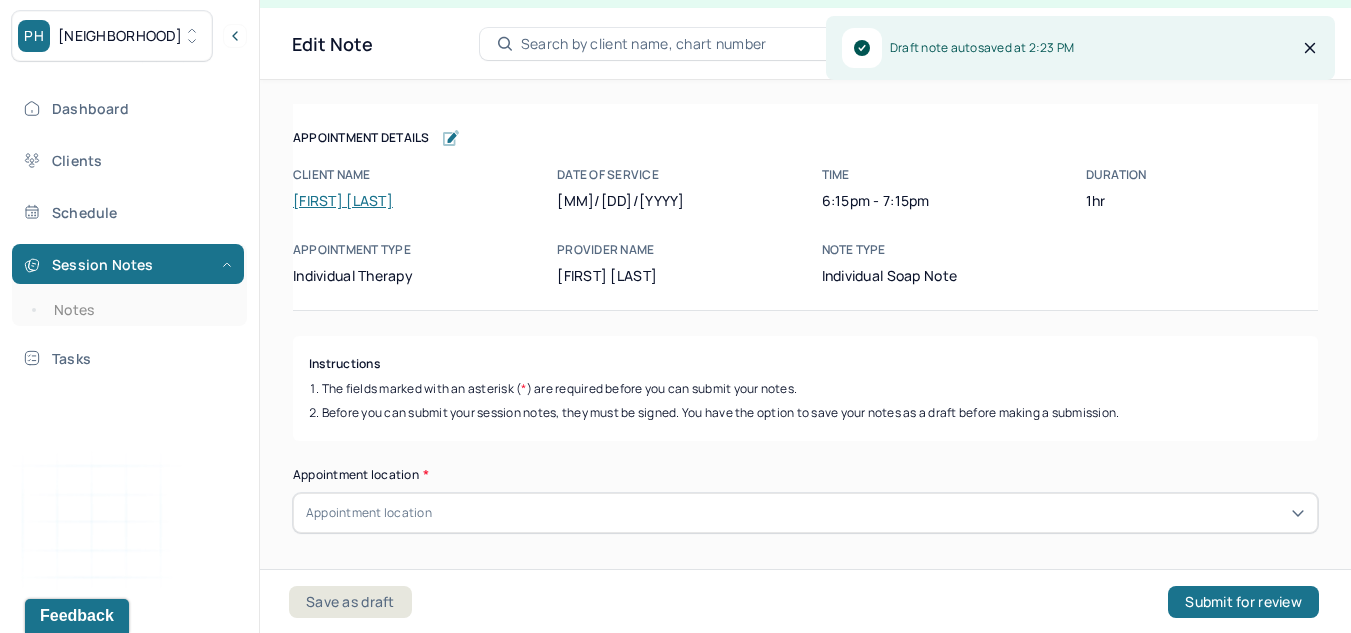 scroll, scrollTop: 36, scrollLeft: 0, axis: vertical 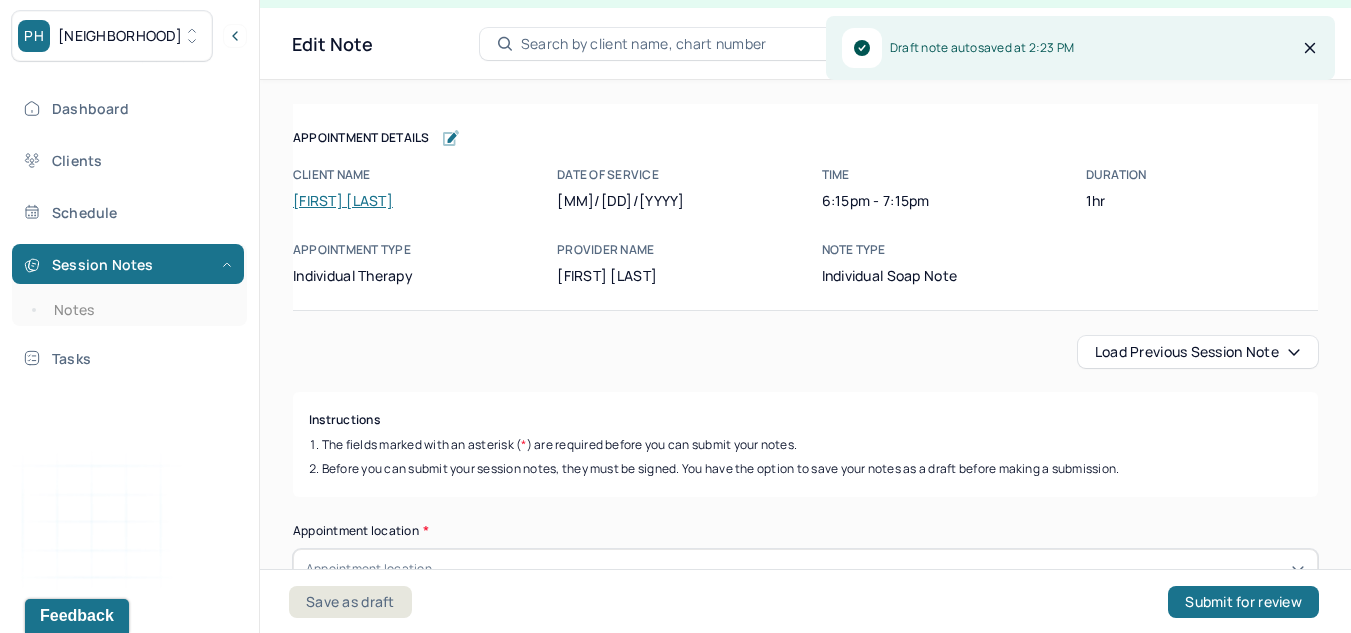 click on "Load previous session note" at bounding box center [1198, 352] 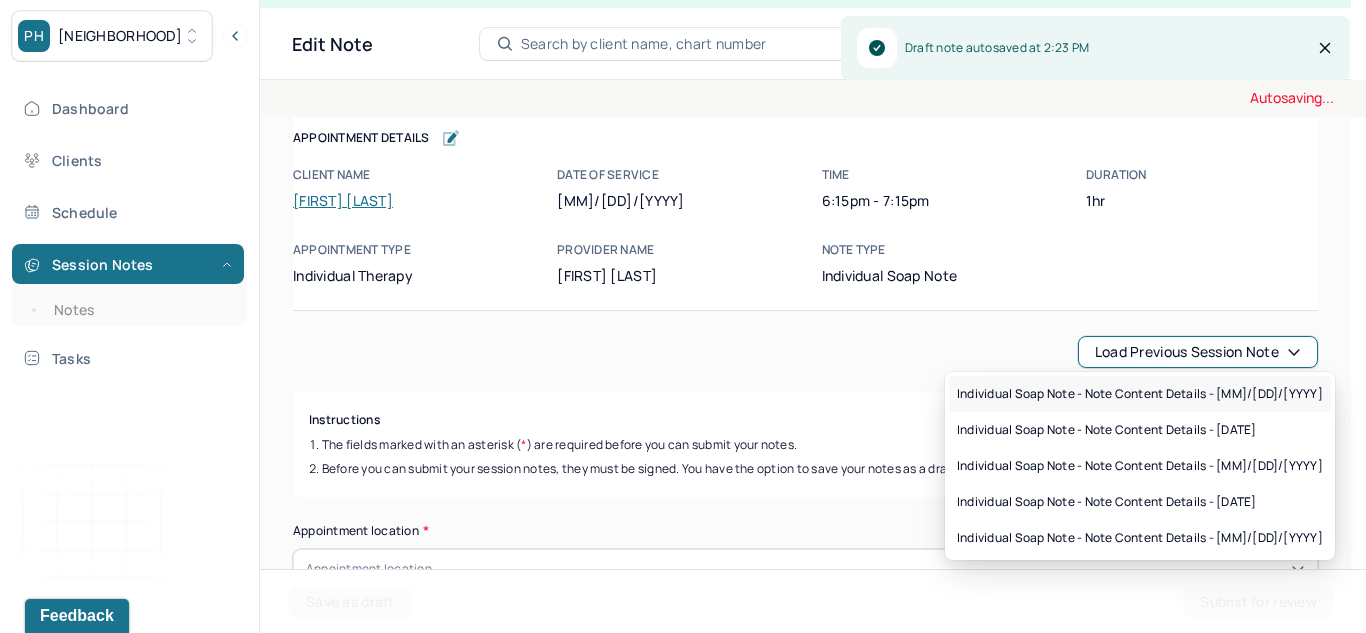 click on "Individual soap note   - Note content Details -   [MM]/[DD]/[YYYY]" at bounding box center [1140, 394] 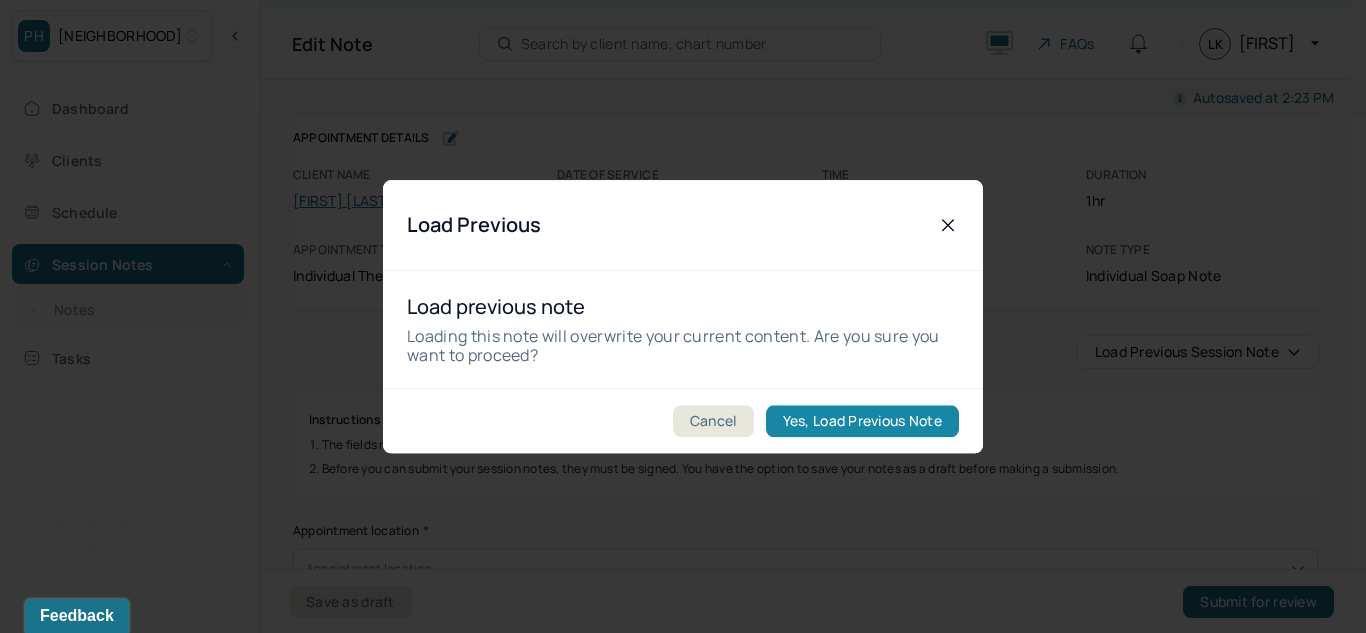 click on "Yes, Load Previous Note" at bounding box center [862, 421] 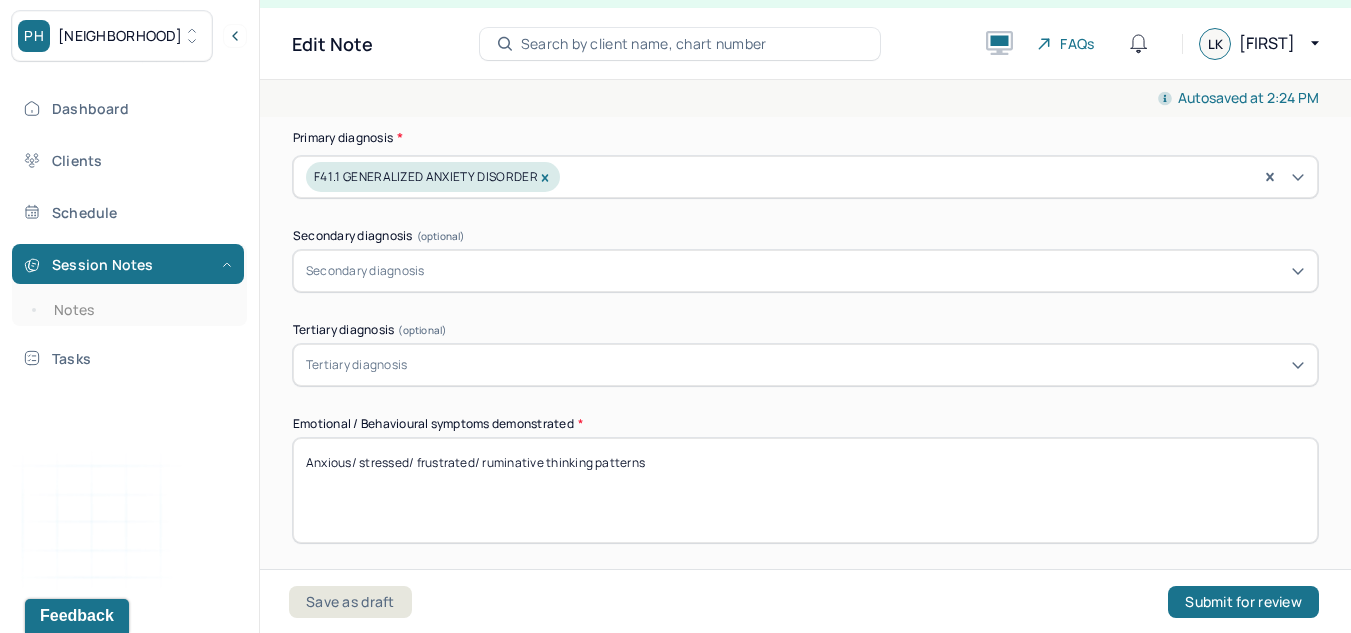 scroll, scrollTop: 749, scrollLeft: 0, axis: vertical 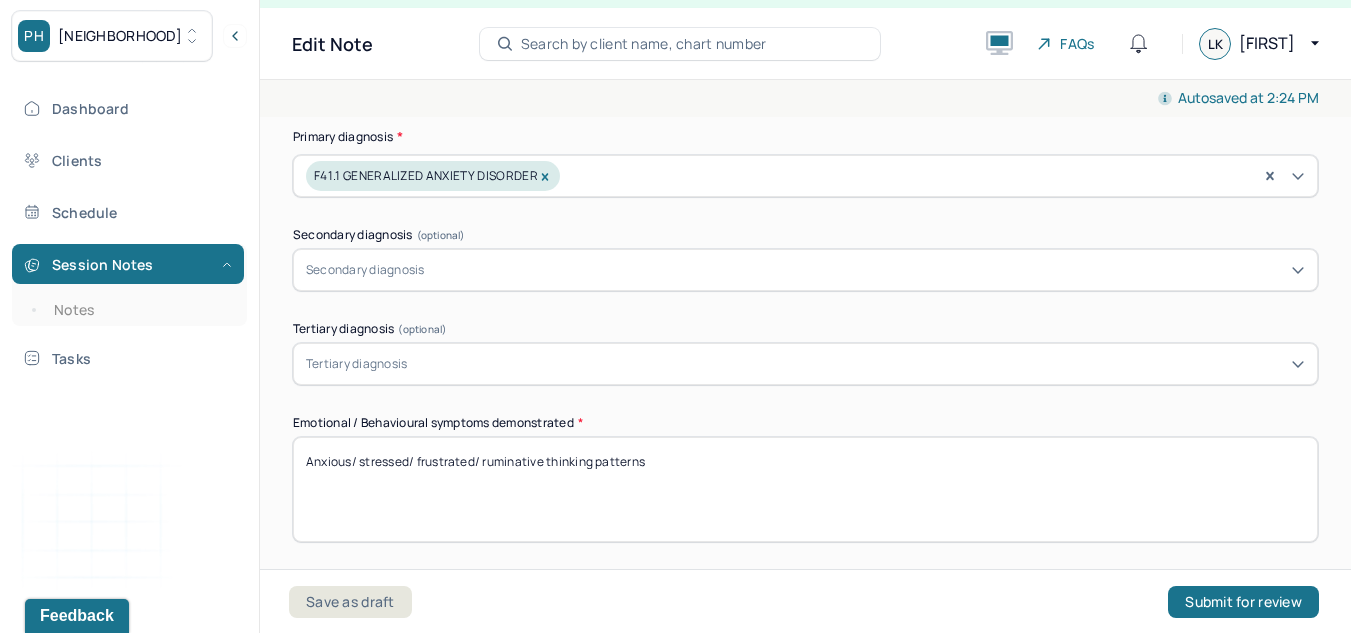 click on "Anxious/ stressed/ frustrated/ ruminative thinking patterns" at bounding box center [805, 489] 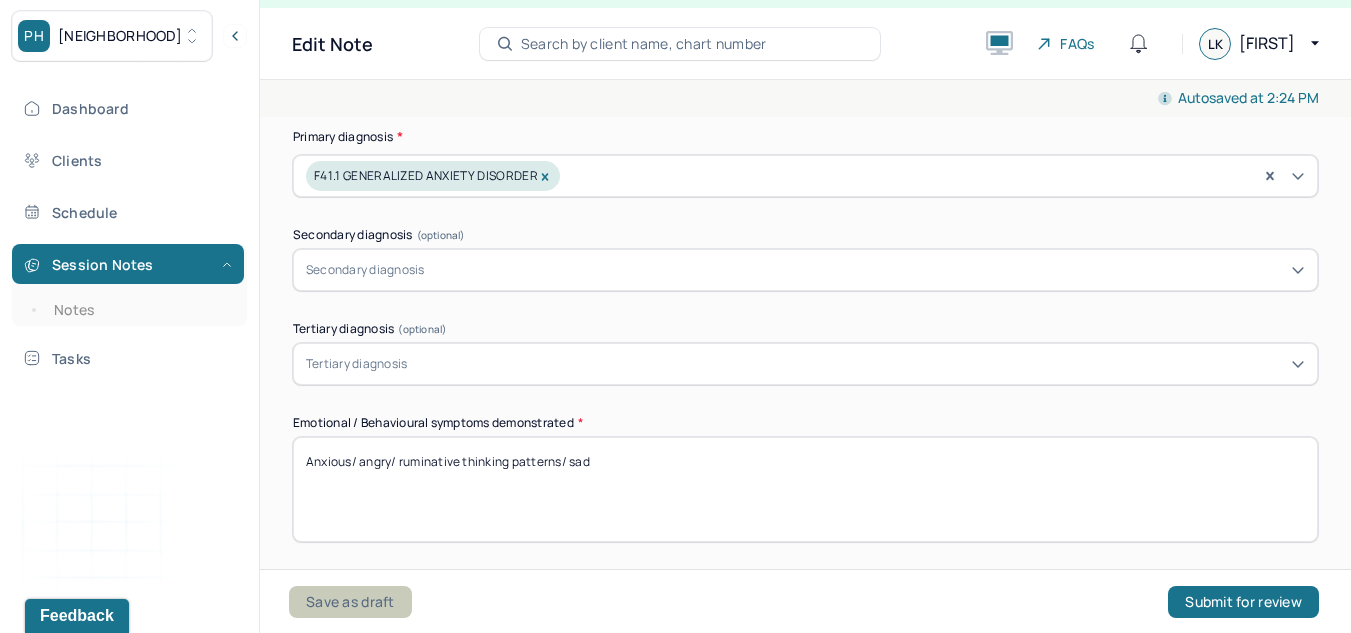 type on "Anxious/ angry/ ruminative thinking patterns/ sad" 